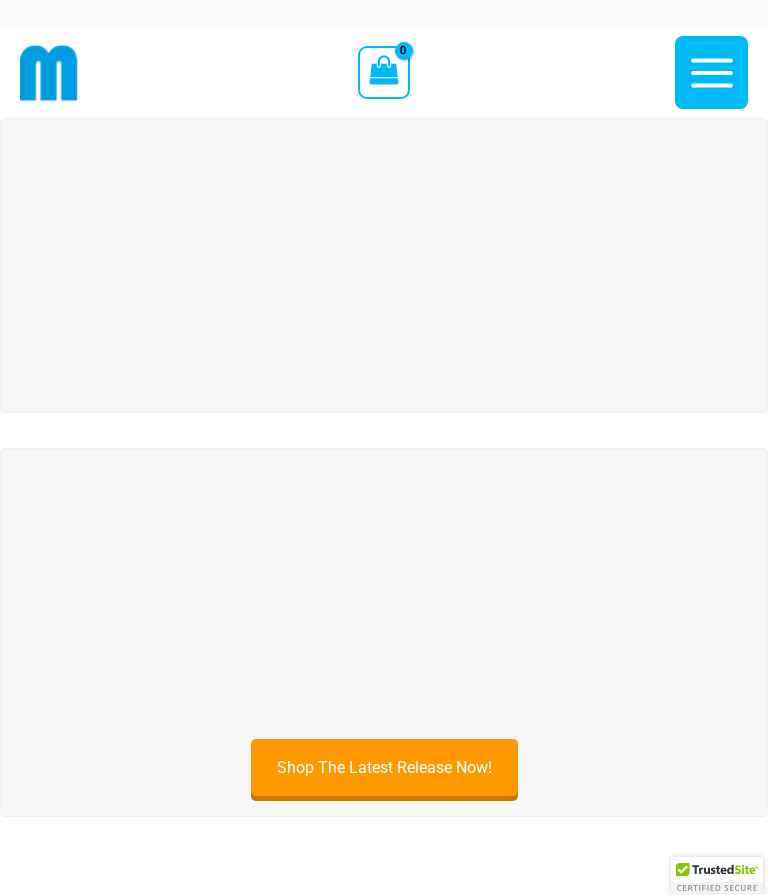 scroll, scrollTop: 0, scrollLeft: 0, axis: both 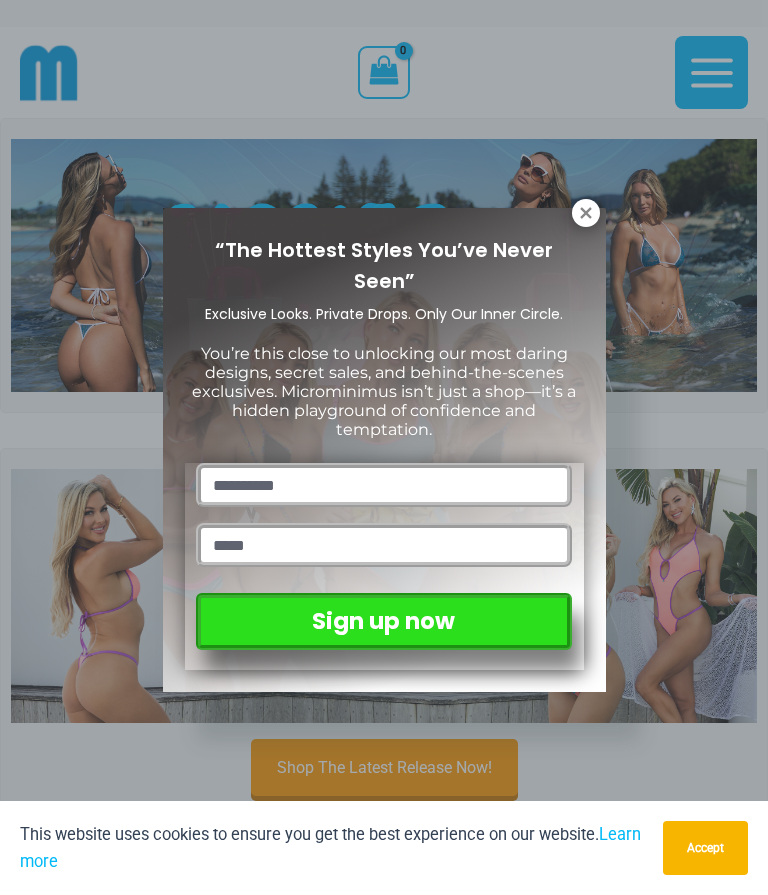 click 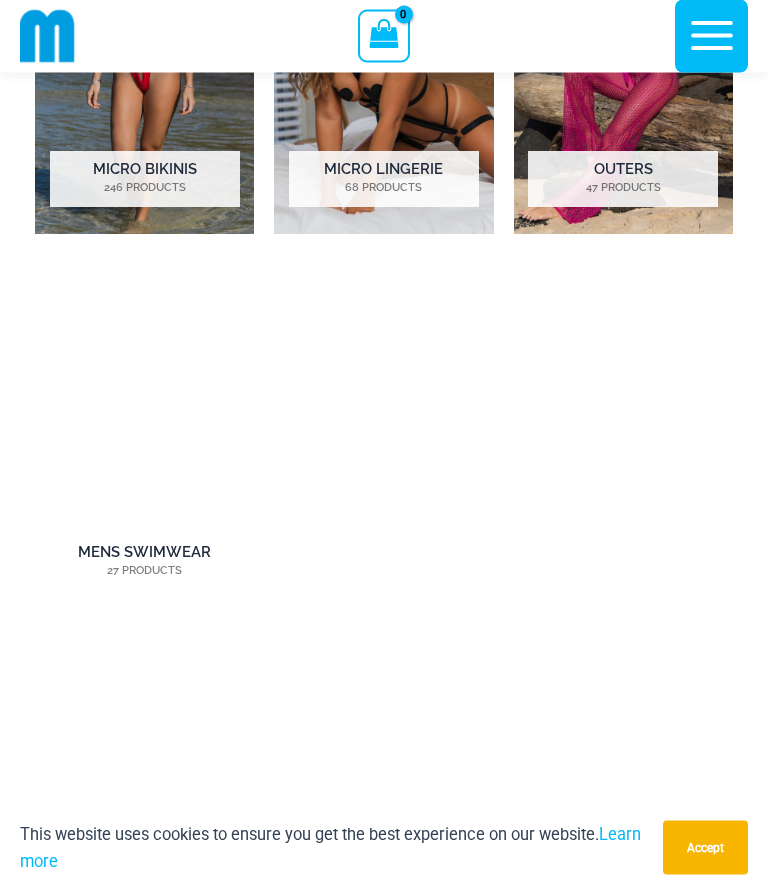 scroll, scrollTop: 1195, scrollLeft: 0, axis: vertical 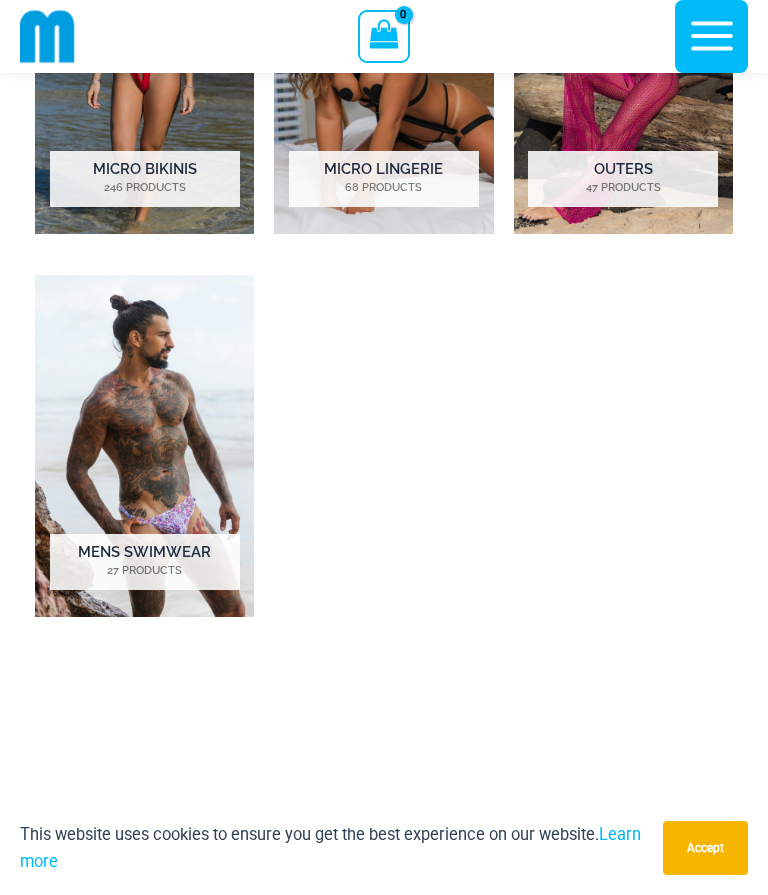 click at bounding box center [144, 446] 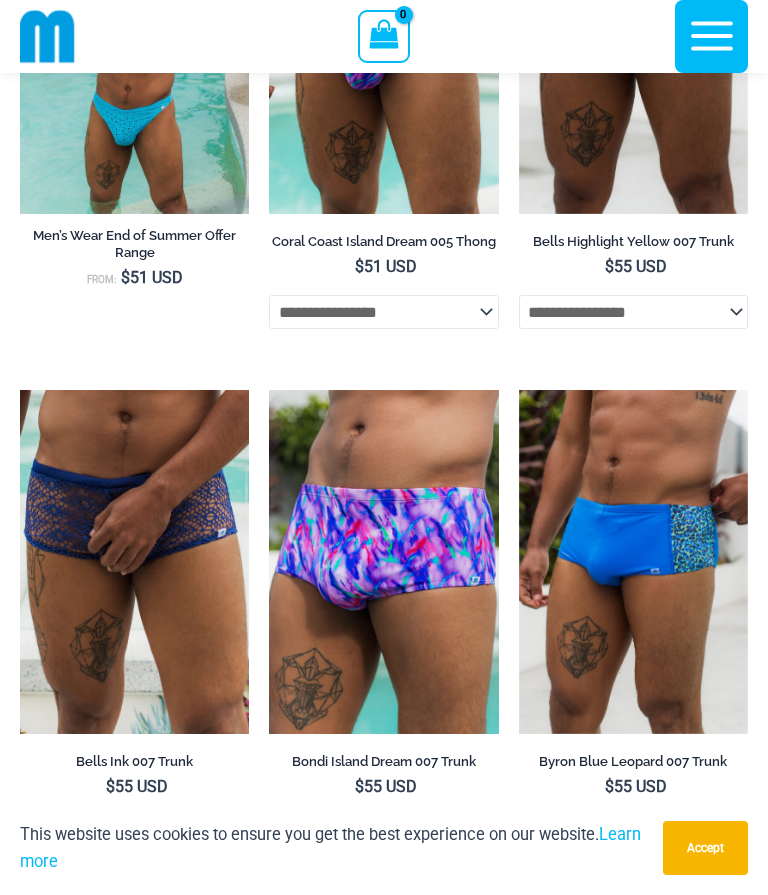scroll, scrollTop: 3187, scrollLeft: 0, axis: vertical 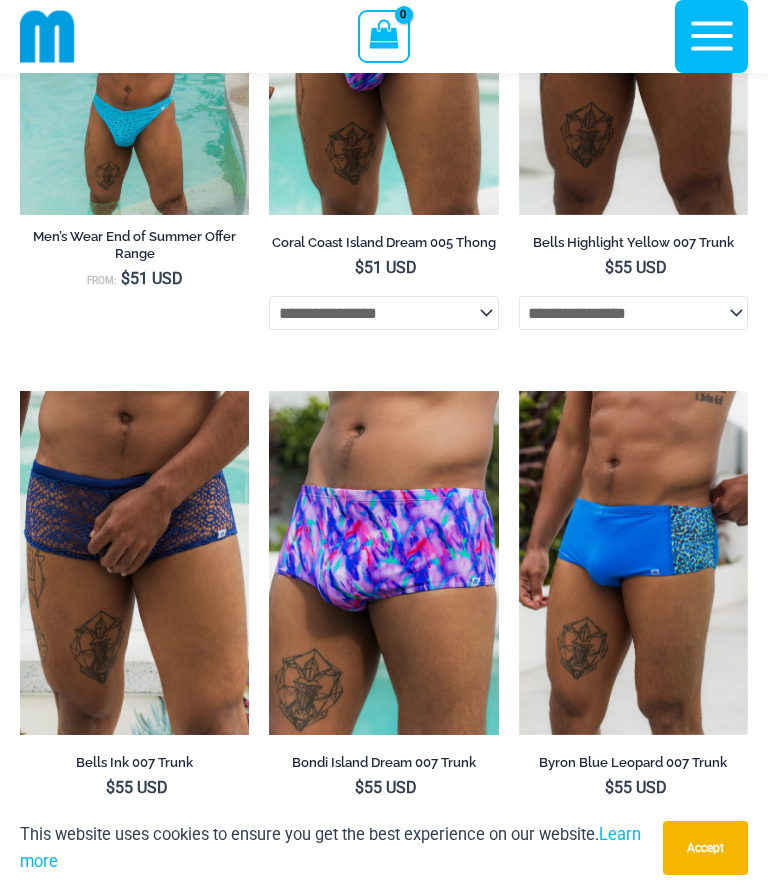 click at bounding box center [20, 391] 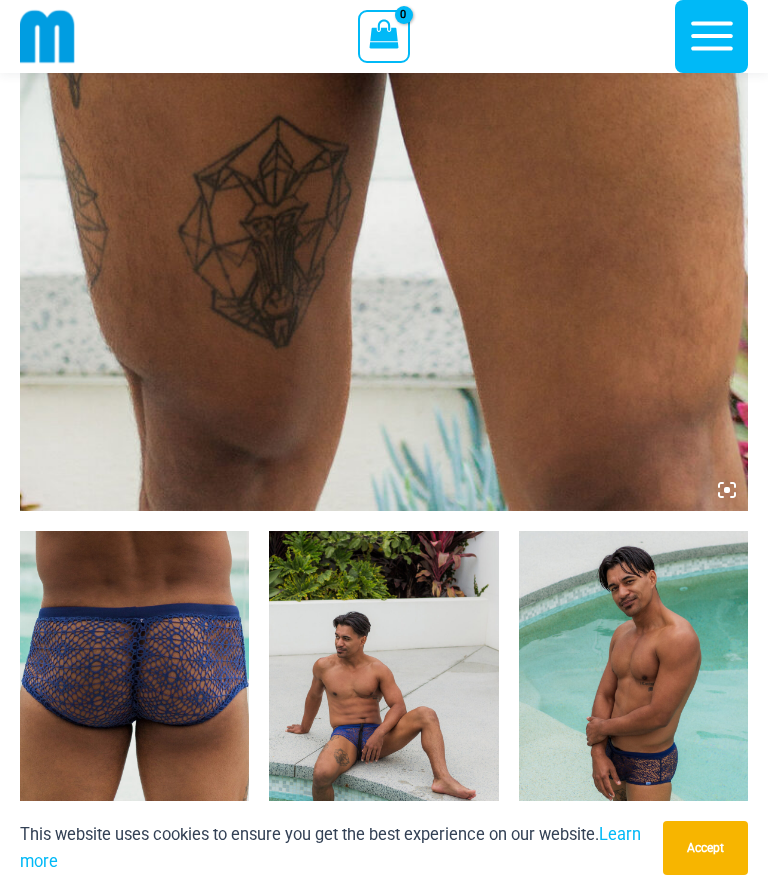 scroll, scrollTop: 705, scrollLeft: 0, axis: vertical 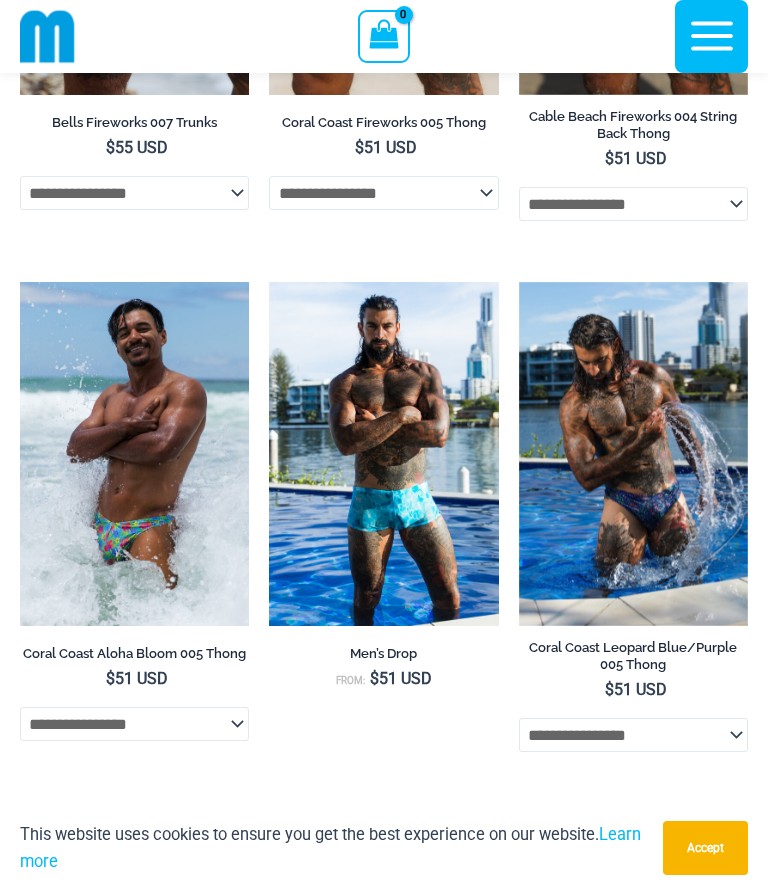 click at bounding box center [20, 282] 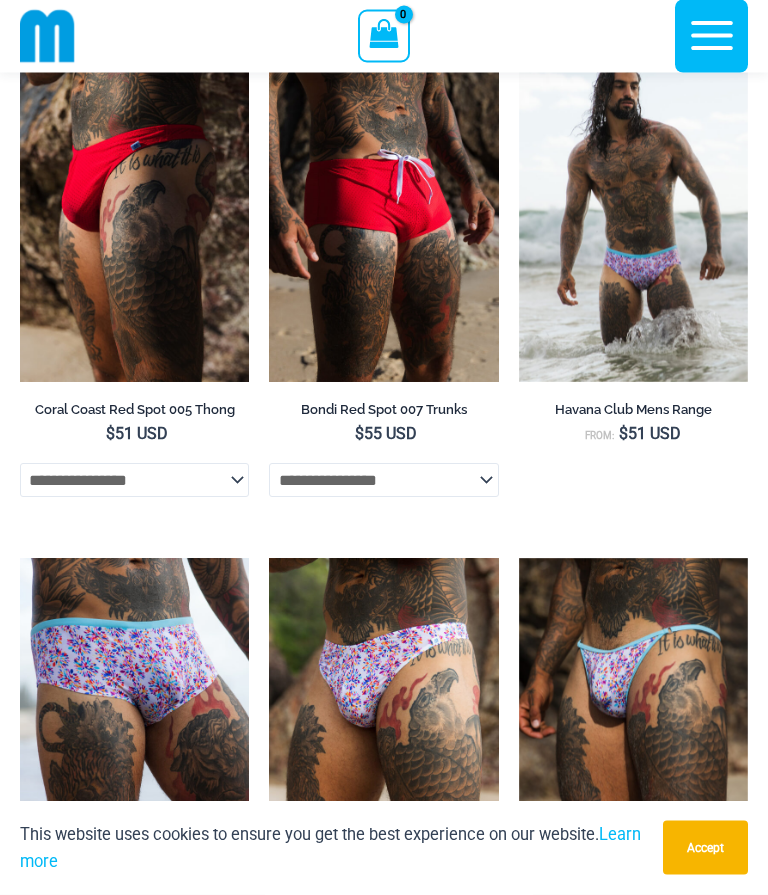scroll, scrollTop: 904, scrollLeft: 0, axis: vertical 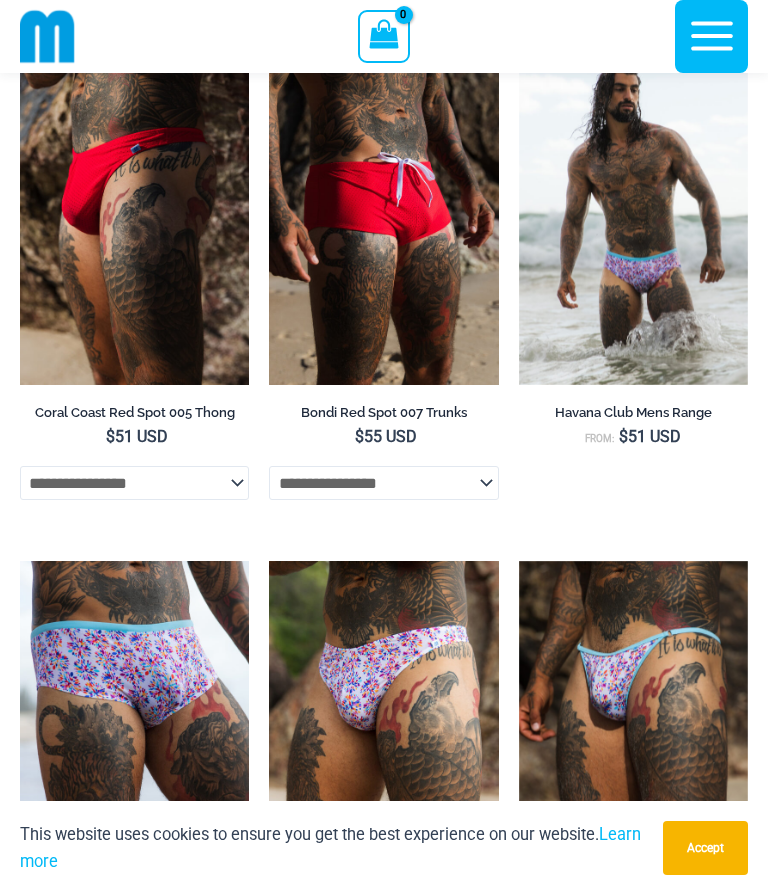 click at bounding box center [519, 41] 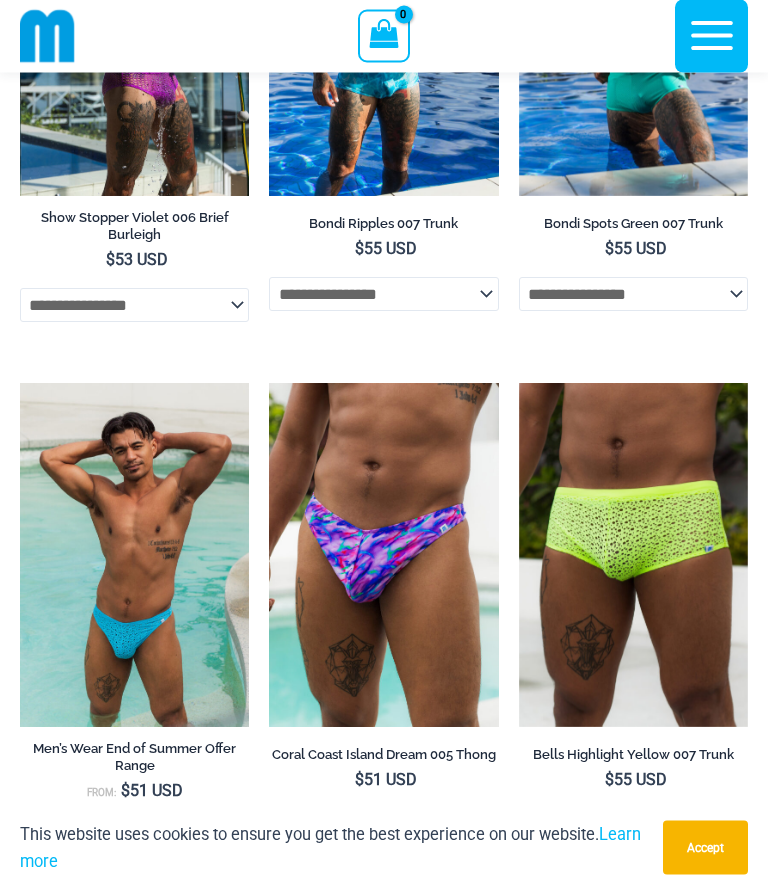 scroll, scrollTop: 2711, scrollLeft: 0, axis: vertical 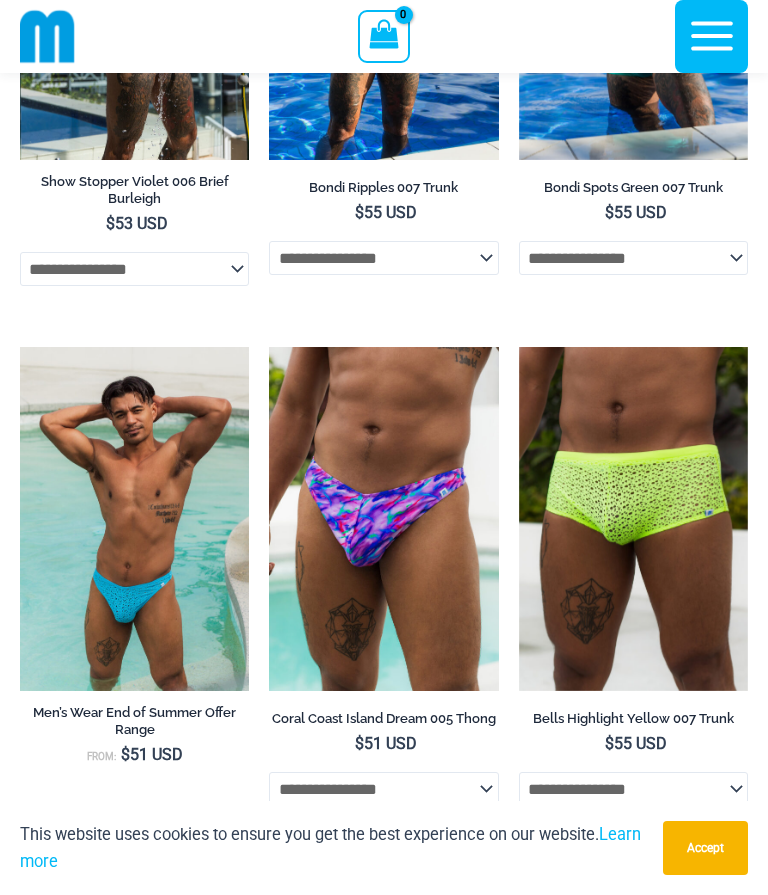 click at bounding box center [269, 347] 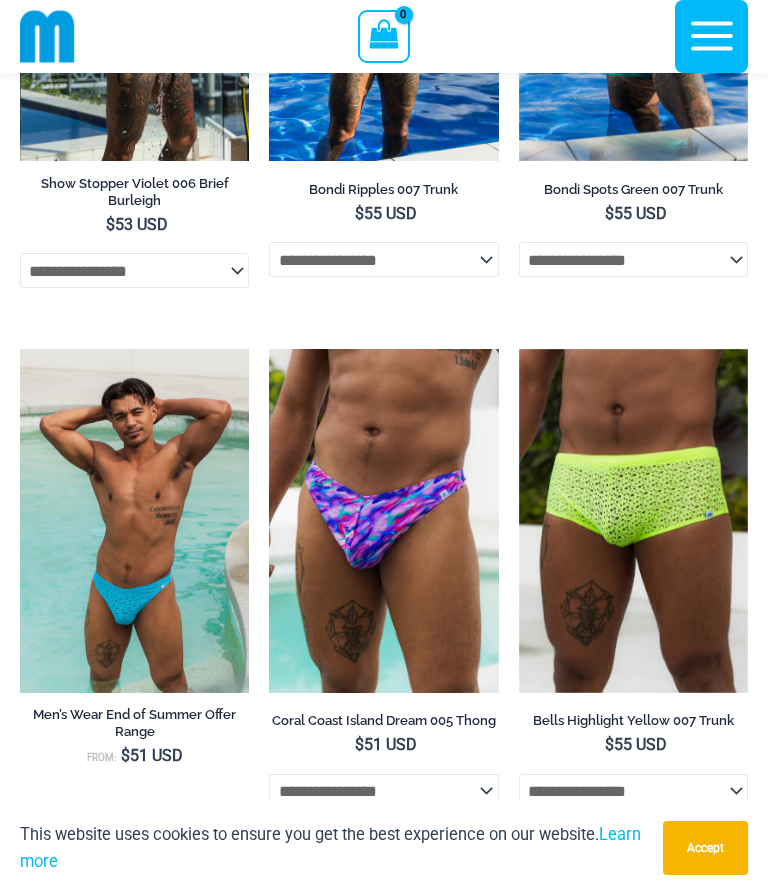 scroll, scrollTop: 2800, scrollLeft: 0, axis: vertical 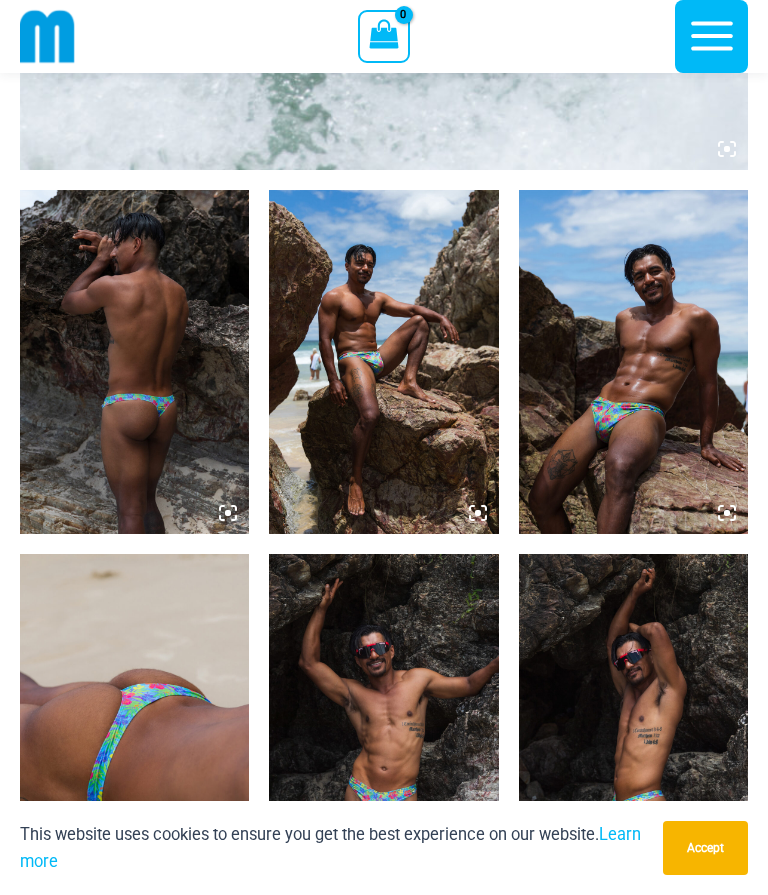 click at bounding box center (633, 726) 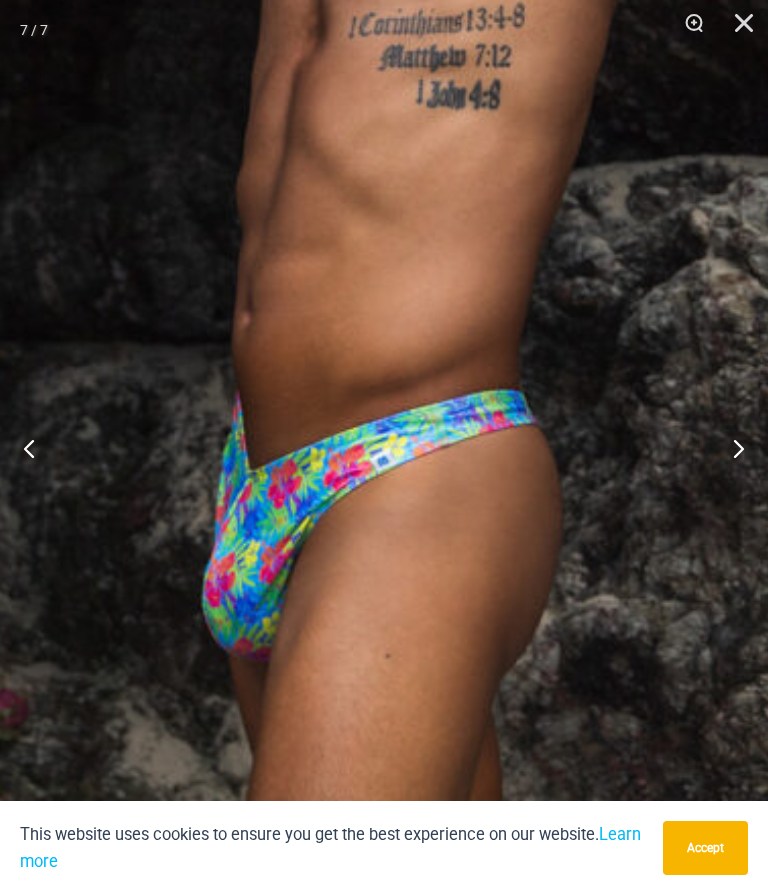 click at bounding box center [737, 30] 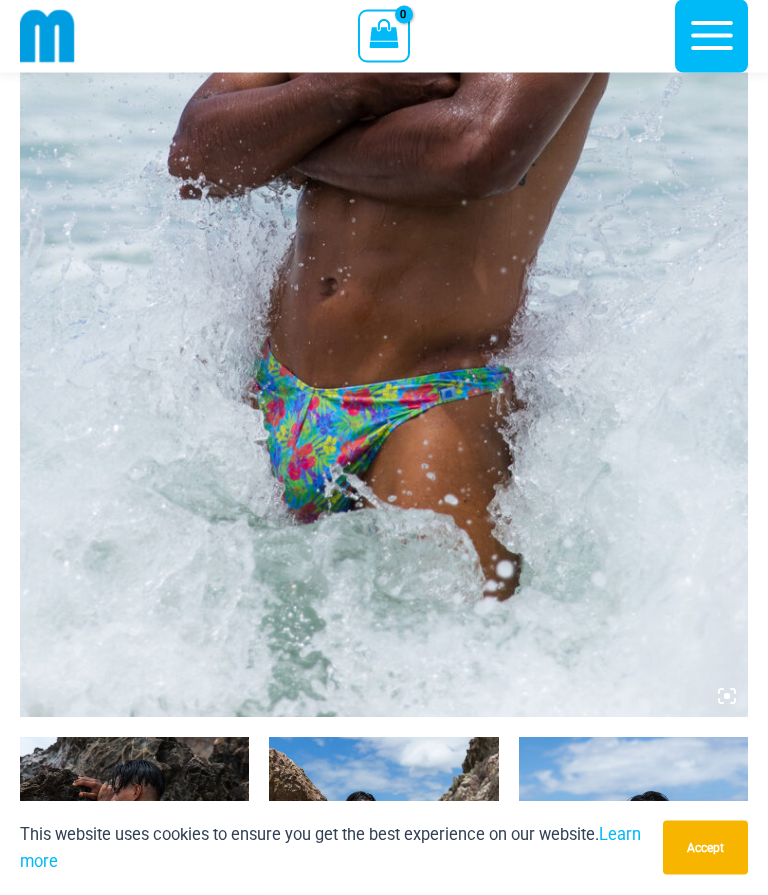 scroll, scrollTop: 478, scrollLeft: 0, axis: vertical 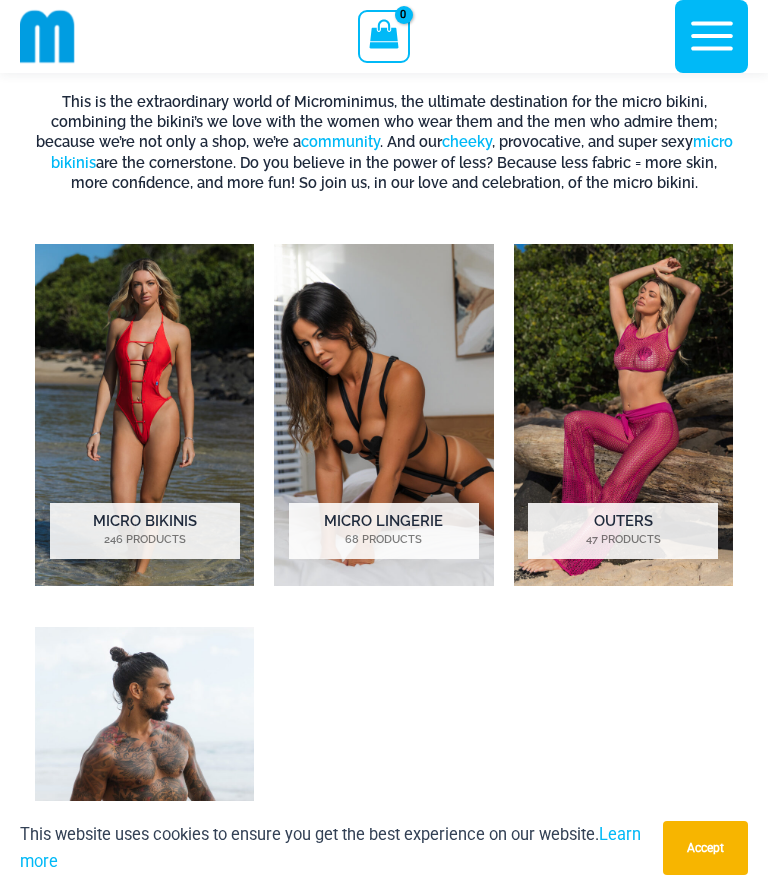 click at bounding box center [144, 415] 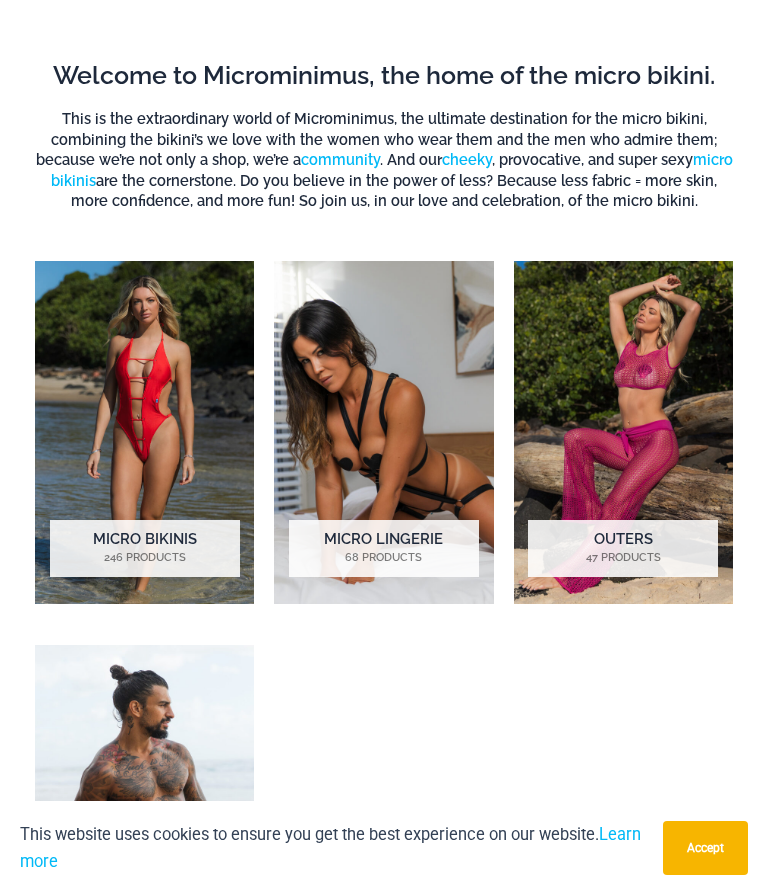 scroll, scrollTop: 843, scrollLeft: 0, axis: vertical 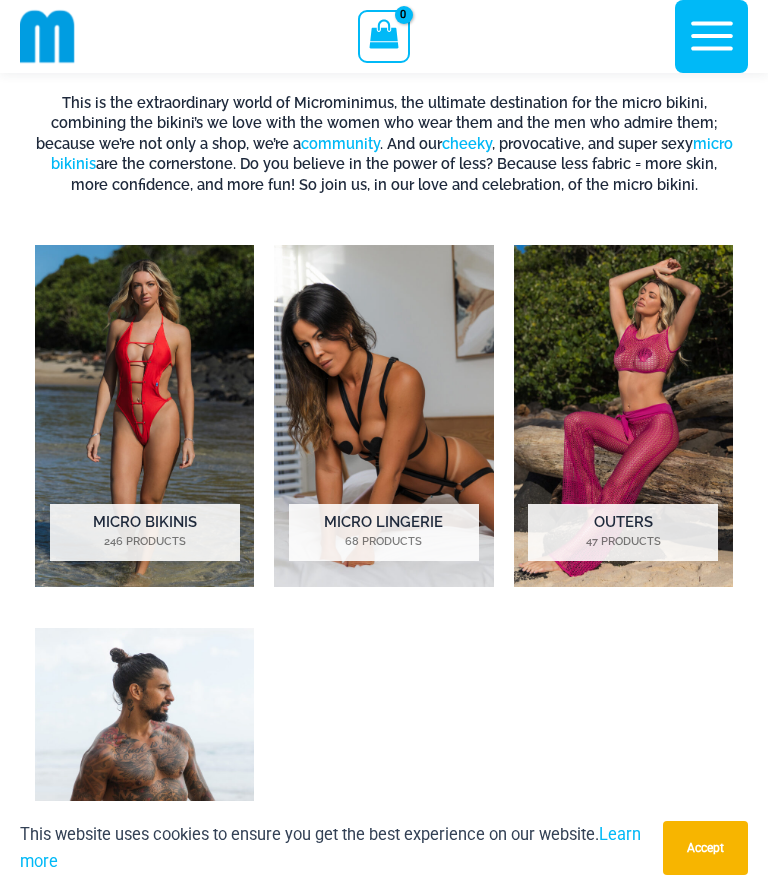click at bounding box center [623, 416] 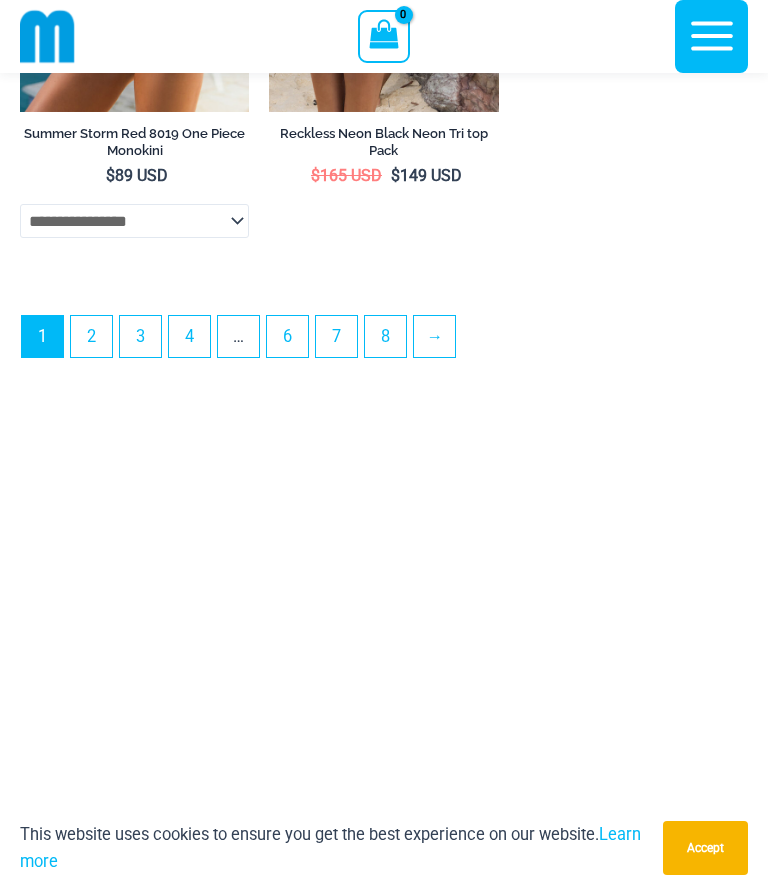 scroll, scrollTop: 6236, scrollLeft: 0, axis: vertical 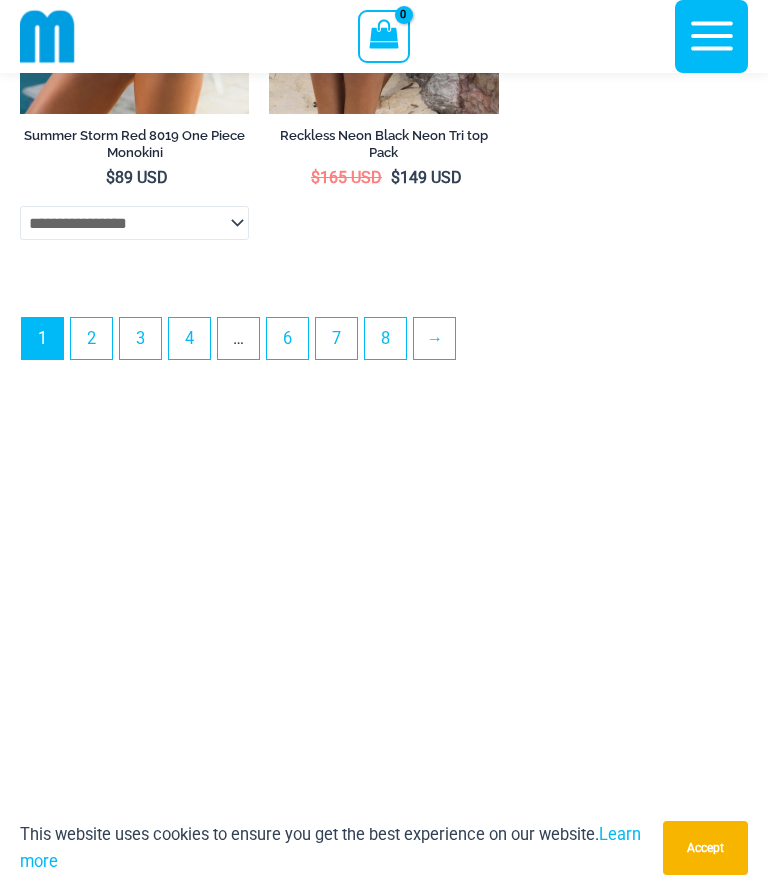 click on "2" at bounding box center [91, 338] 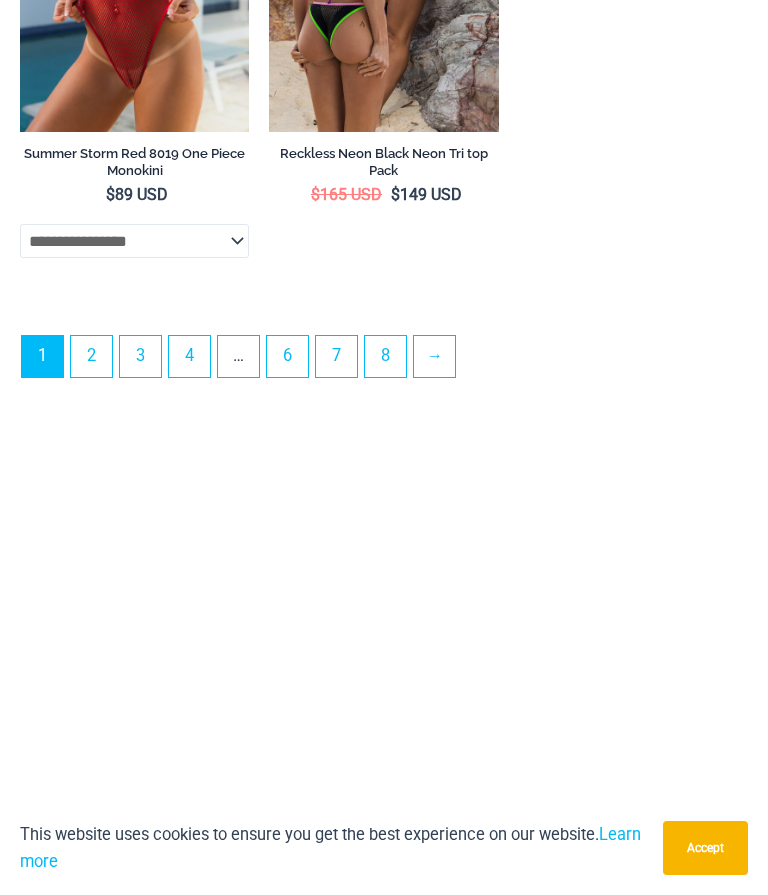 scroll, scrollTop: 0, scrollLeft: 0, axis: both 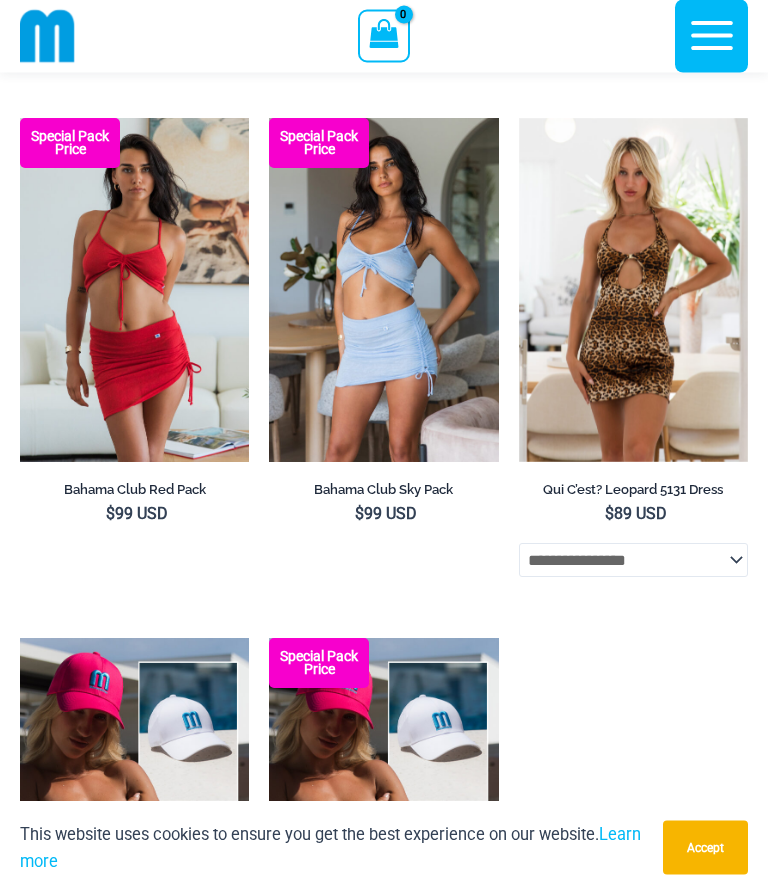 click at bounding box center (519, 119) 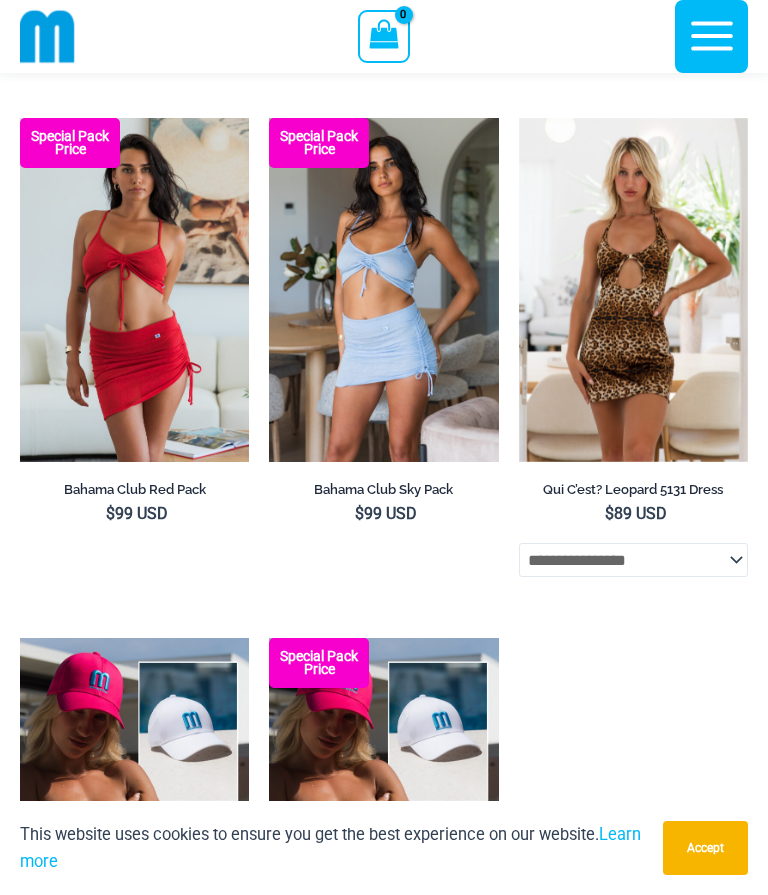click at bounding box center [519, 118] 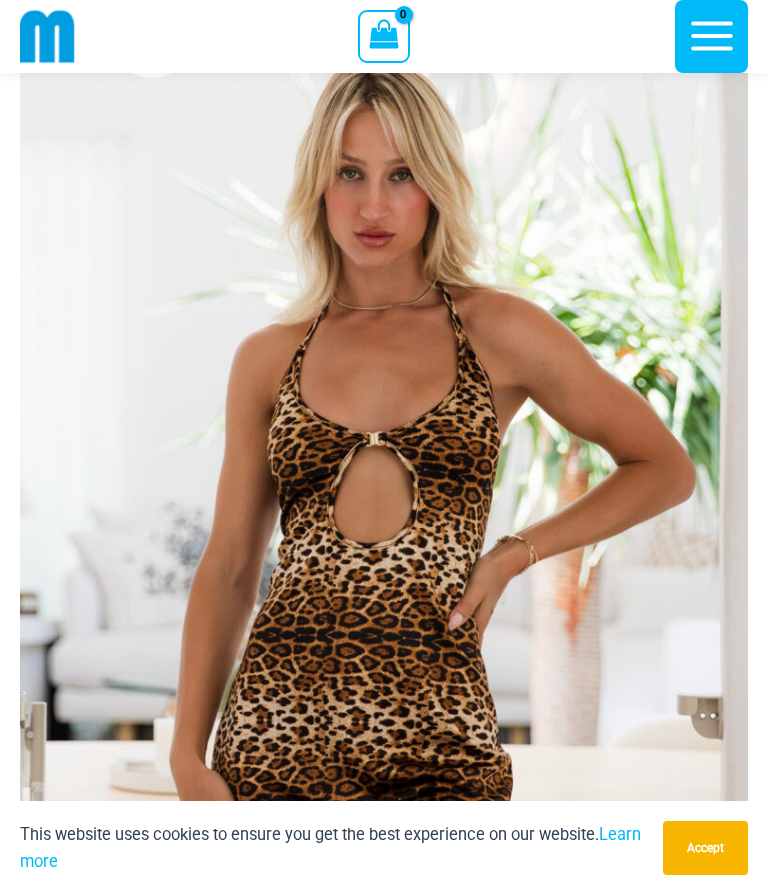 scroll, scrollTop: 0, scrollLeft: 0, axis: both 